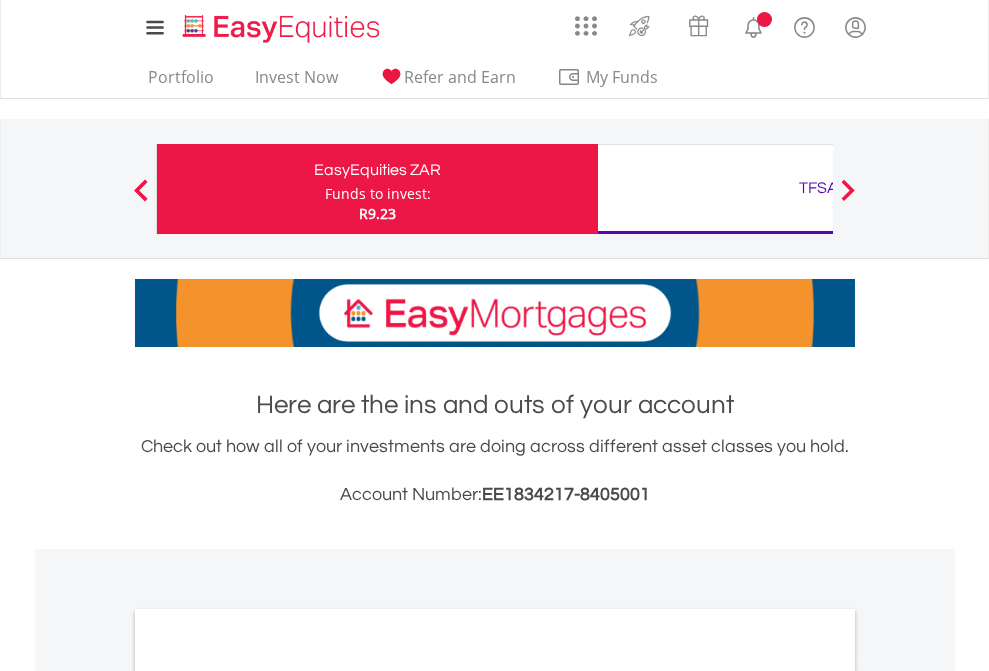 scroll, scrollTop: 0, scrollLeft: 0, axis: both 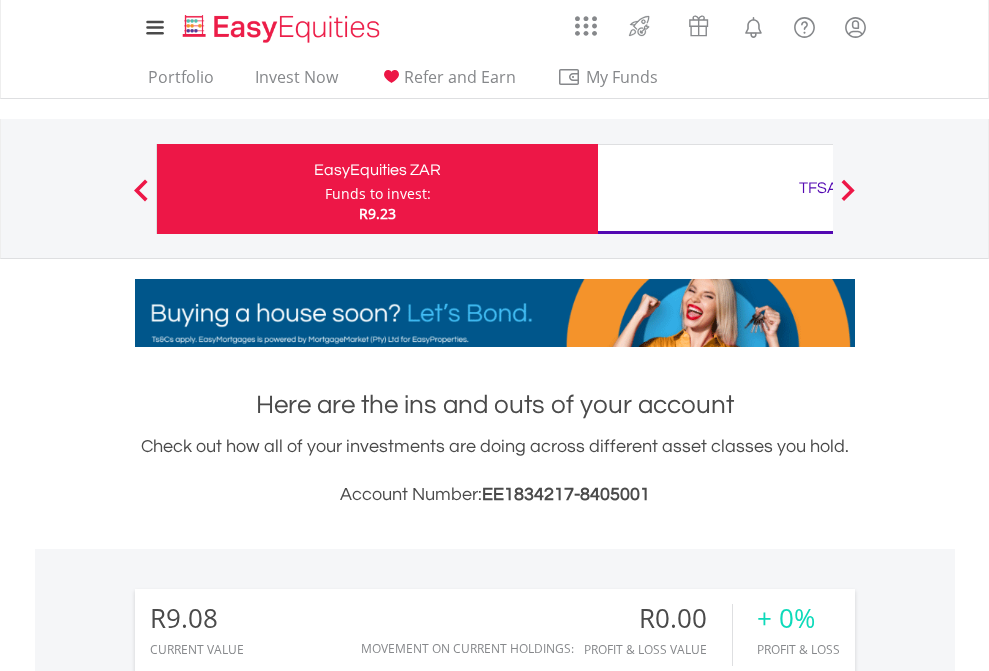 click on "Funds to invest:" at bounding box center (378, 194) 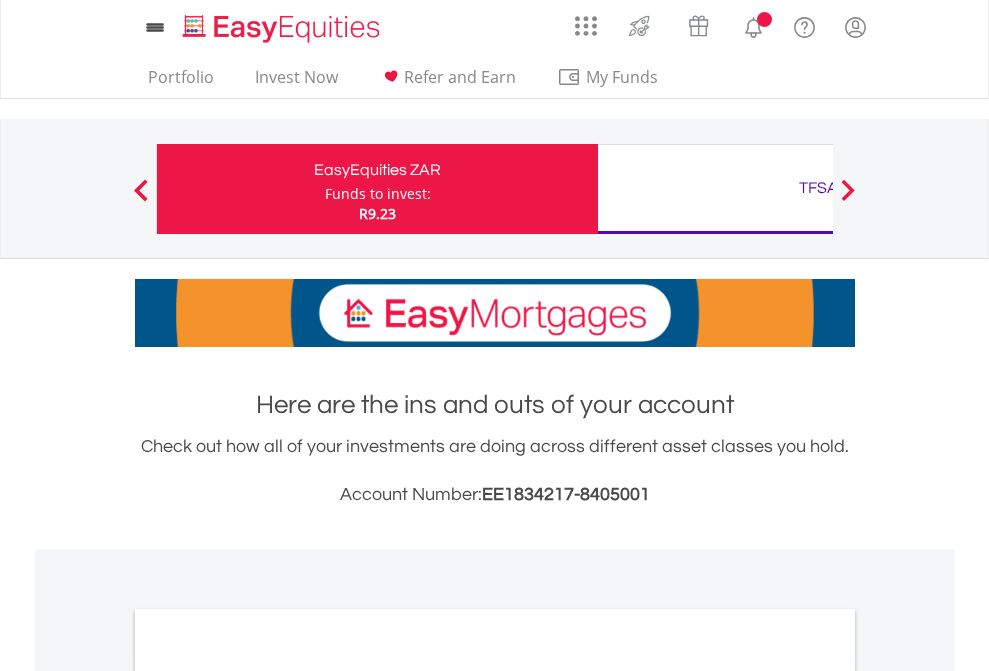 scroll, scrollTop: 0, scrollLeft: 0, axis: both 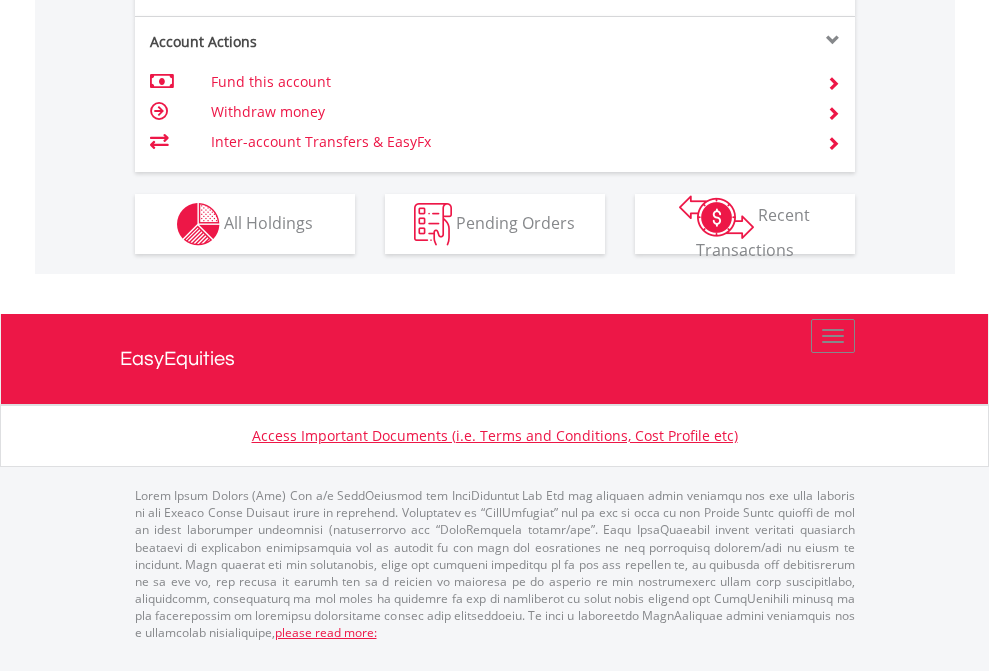 click on "Investment types" at bounding box center (706, -337) 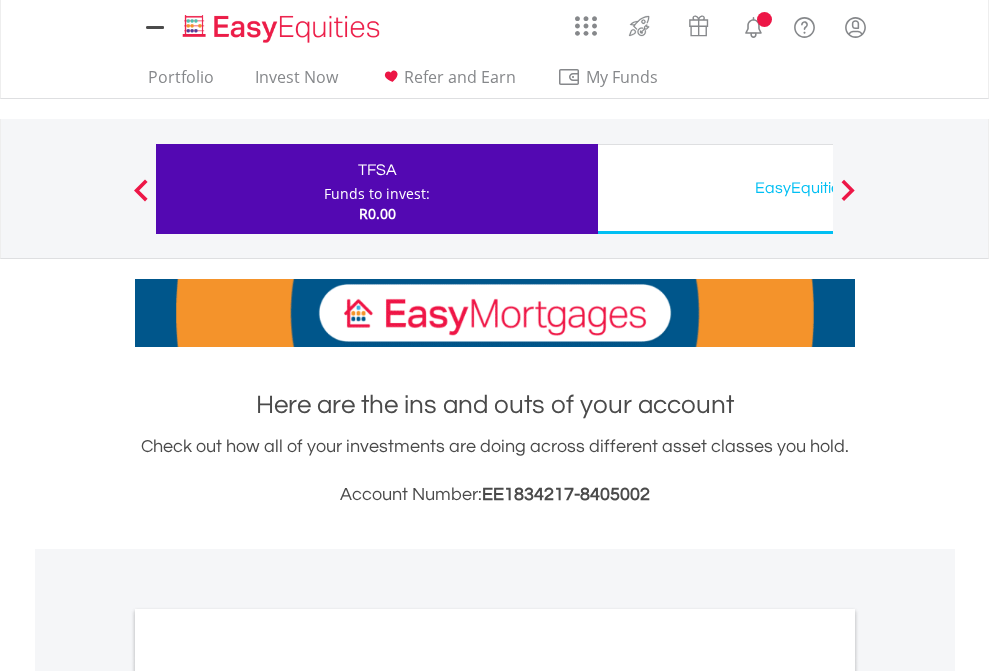 scroll, scrollTop: 0, scrollLeft: 0, axis: both 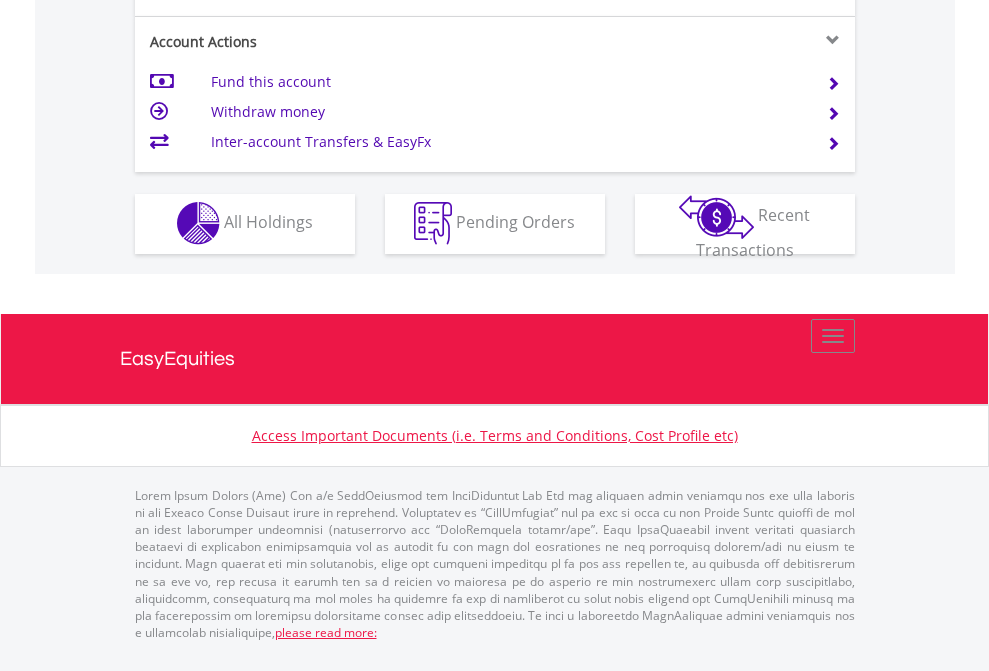 click on "Investment types" at bounding box center (706, -353) 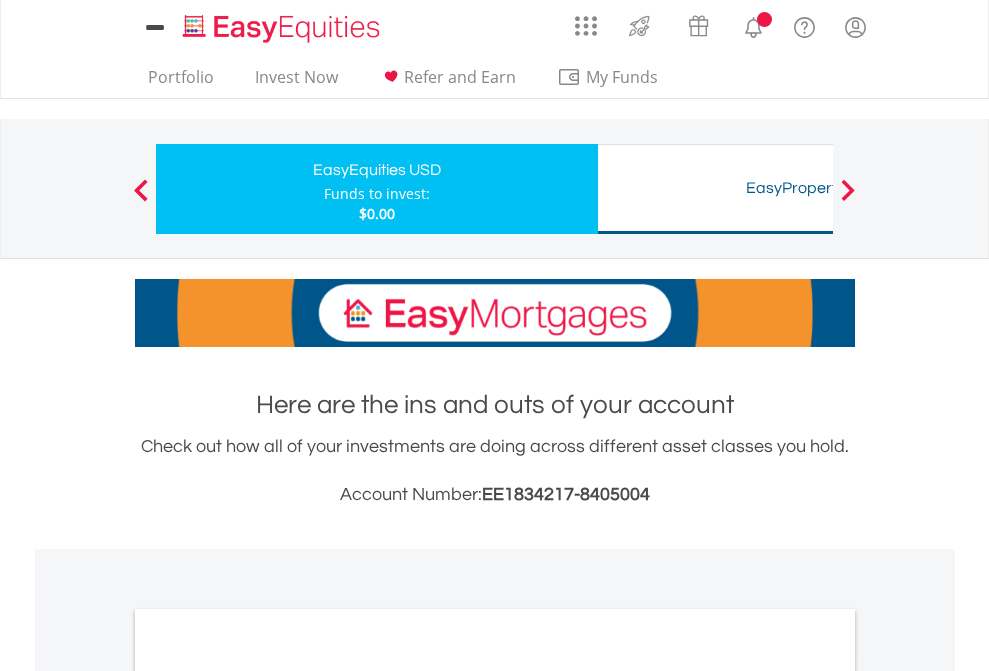 scroll, scrollTop: 0, scrollLeft: 0, axis: both 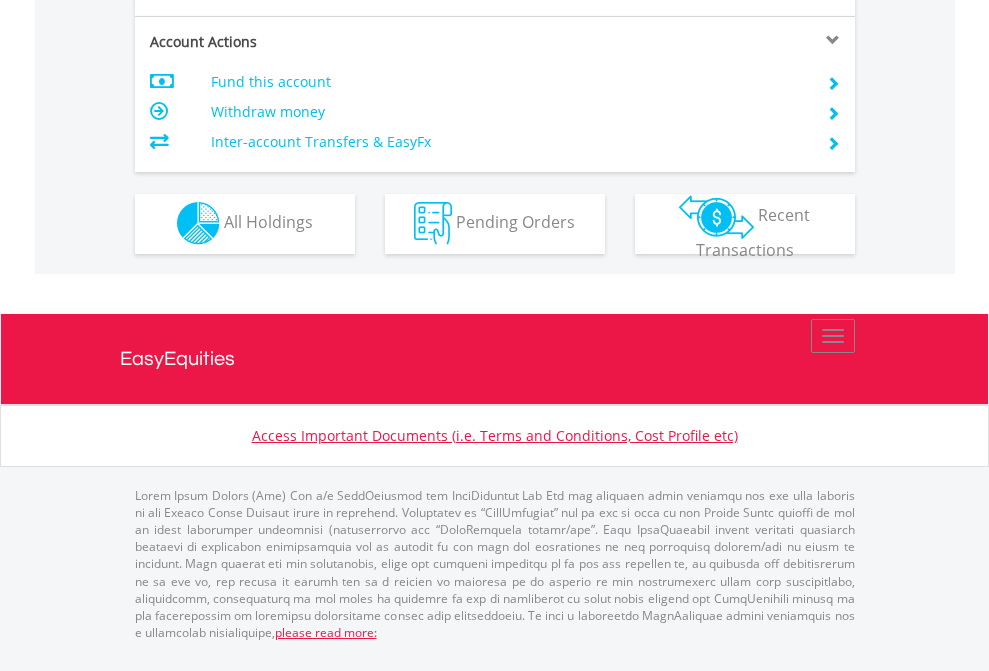 click on "Investment types" at bounding box center (706, -353) 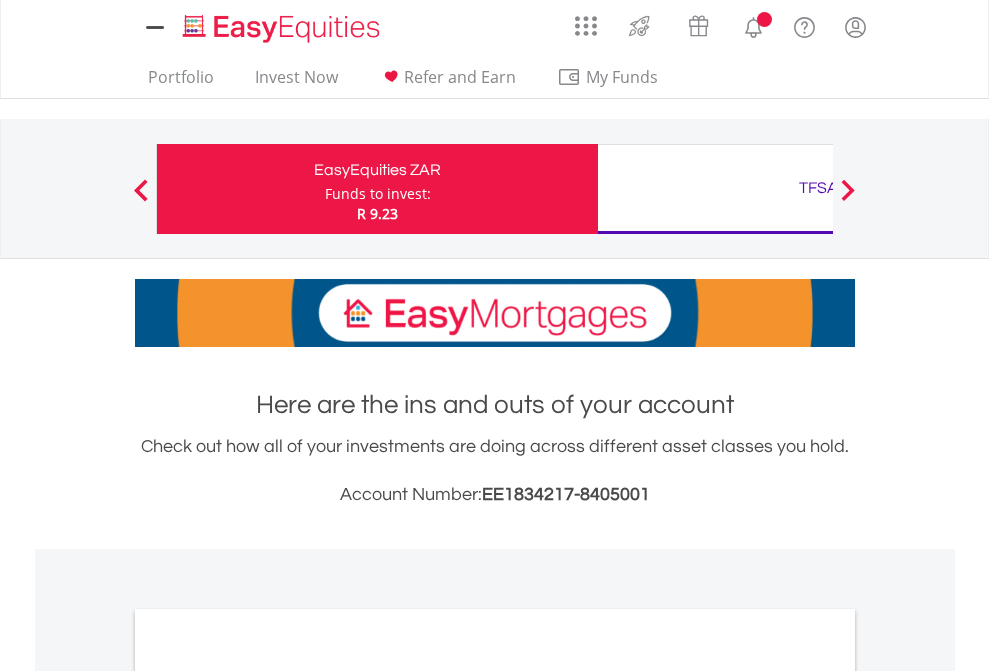 scroll, scrollTop: 1202, scrollLeft: 0, axis: vertical 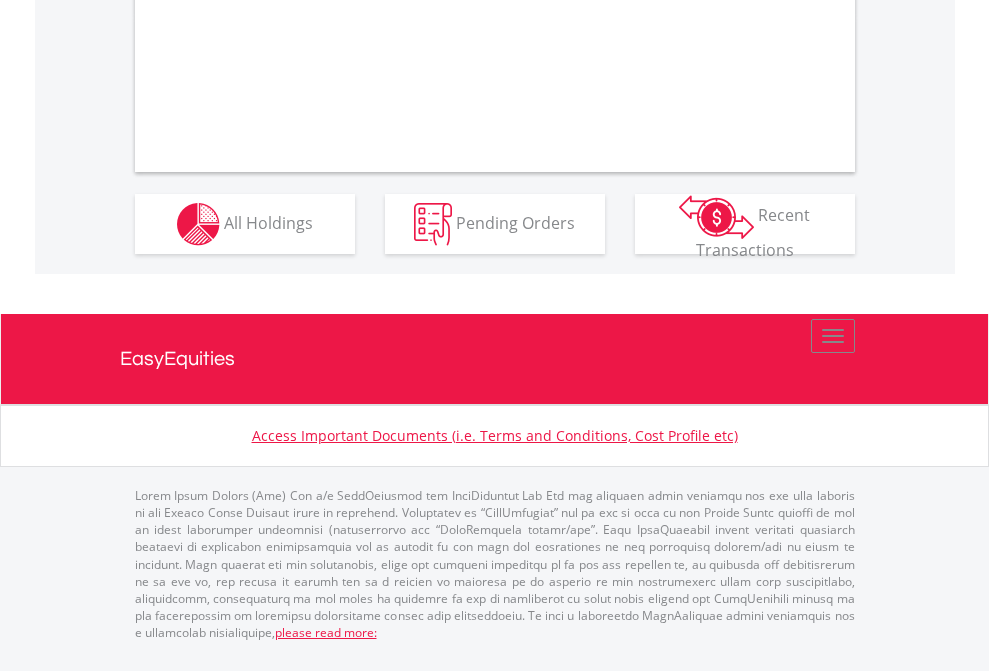 click on "All Holdings" at bounding box center [268, 222] 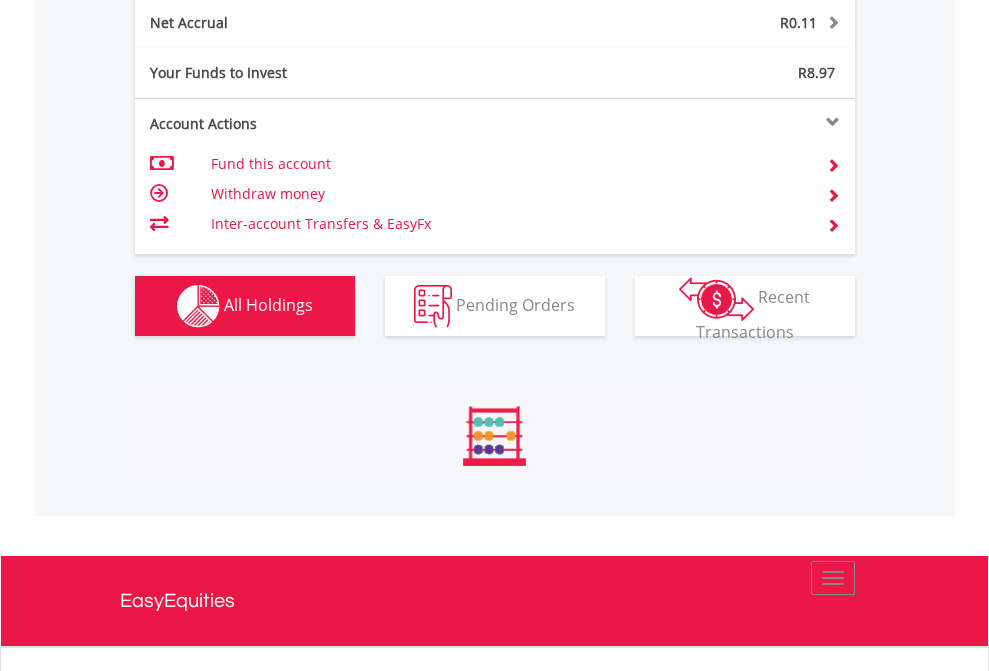 scroll, scrollTop: 999808, scrollLeft: 999687, axis: both 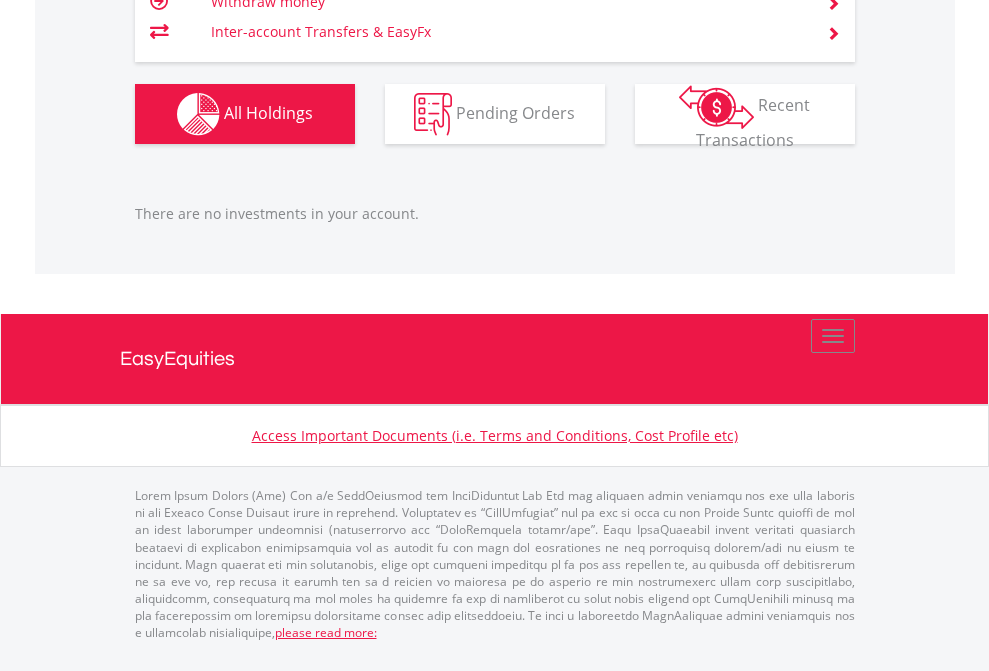 click on "TFSA" at bounding box center (818, -1206) 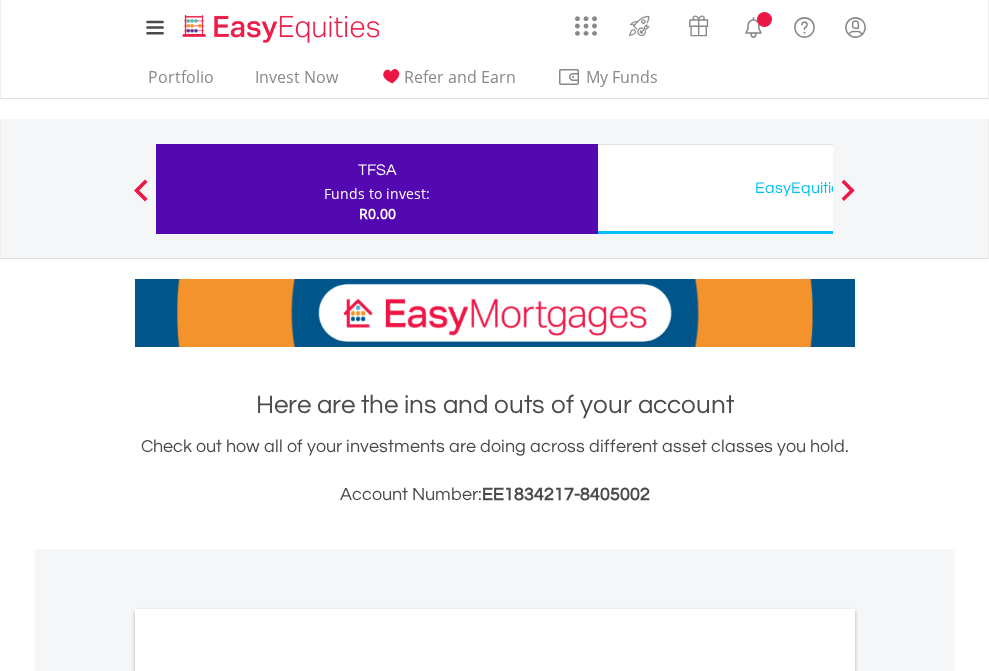 scroll, scrollTop: 0, scrollLeft: 0, axis: both 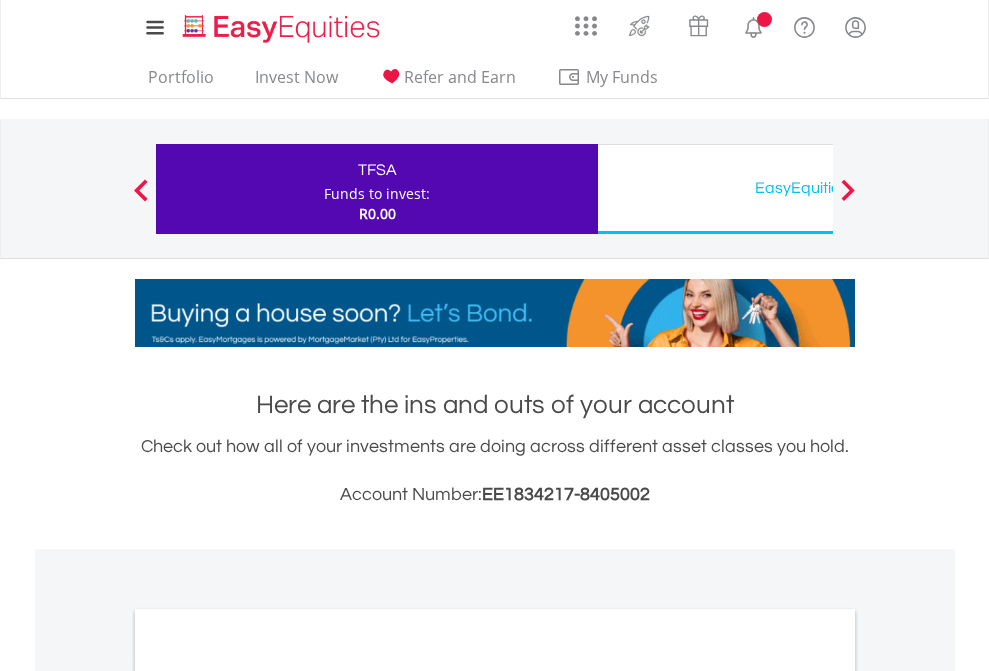 click on "All Holdings" at bounding box center [268, 1096] 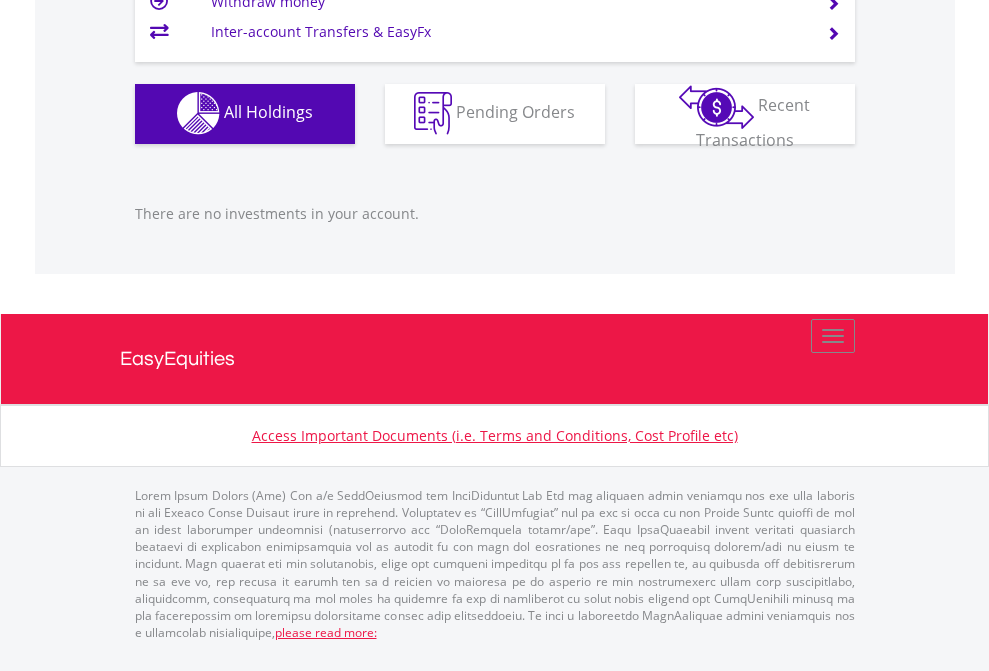 scroll, scrollTop: 1980, scrollLeft: 0, axis: vertical 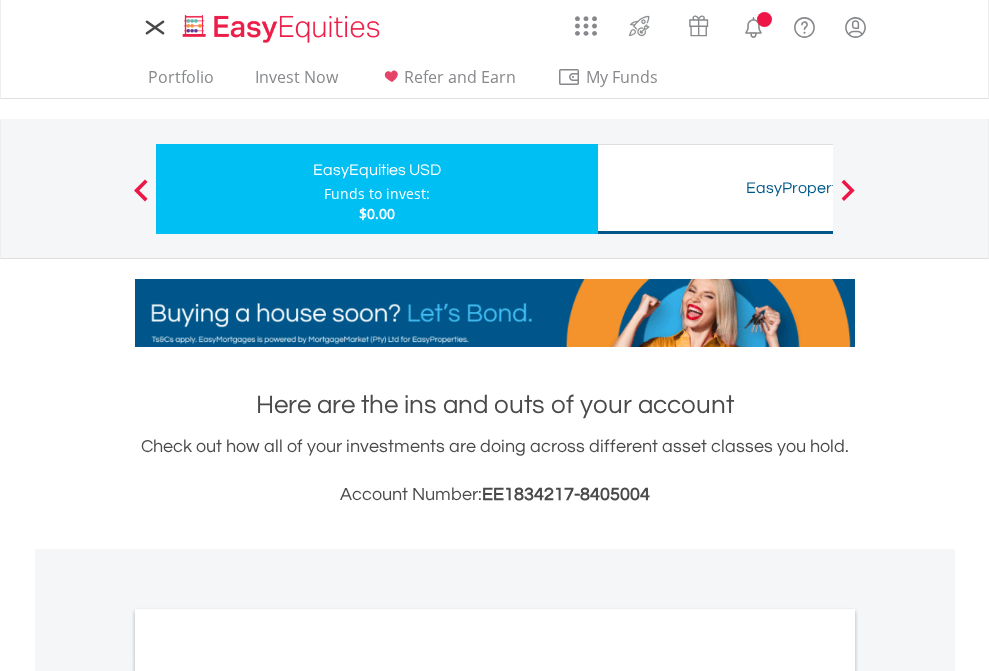 click on "All Holdings" at bounding box center [268, 1096] 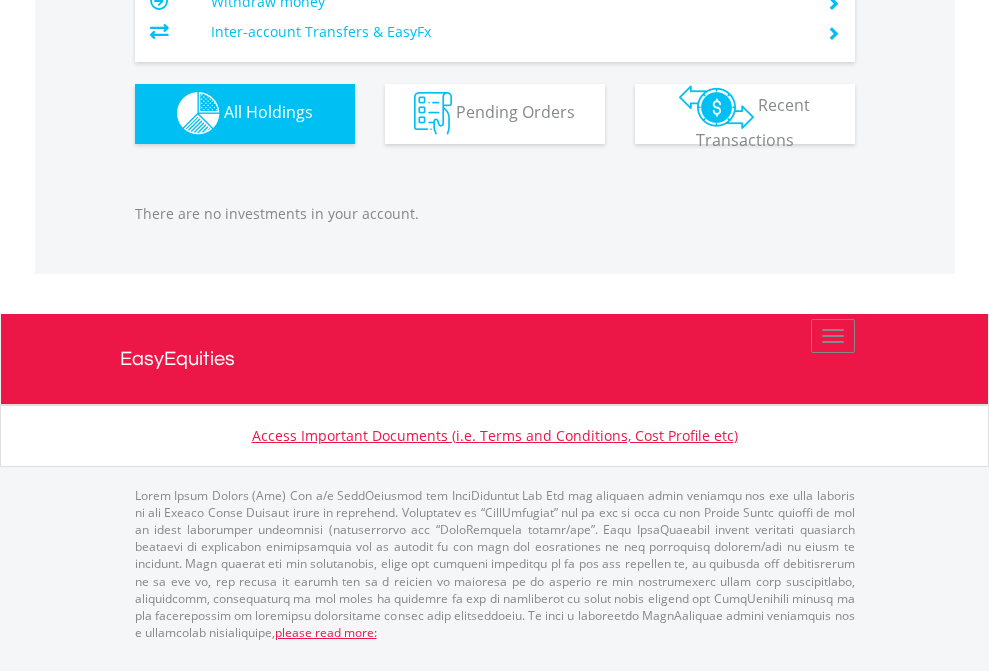 scroll, scrollTop: 1980, scrollLeft: 0, axis: vertical 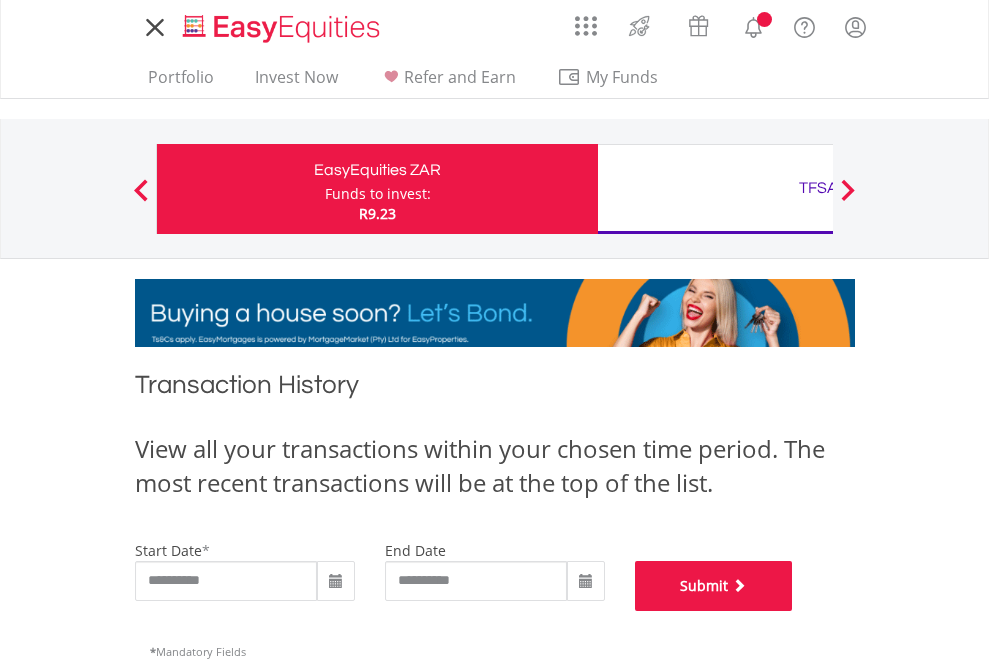 click on "Submit" at bounding box center (714, 586) 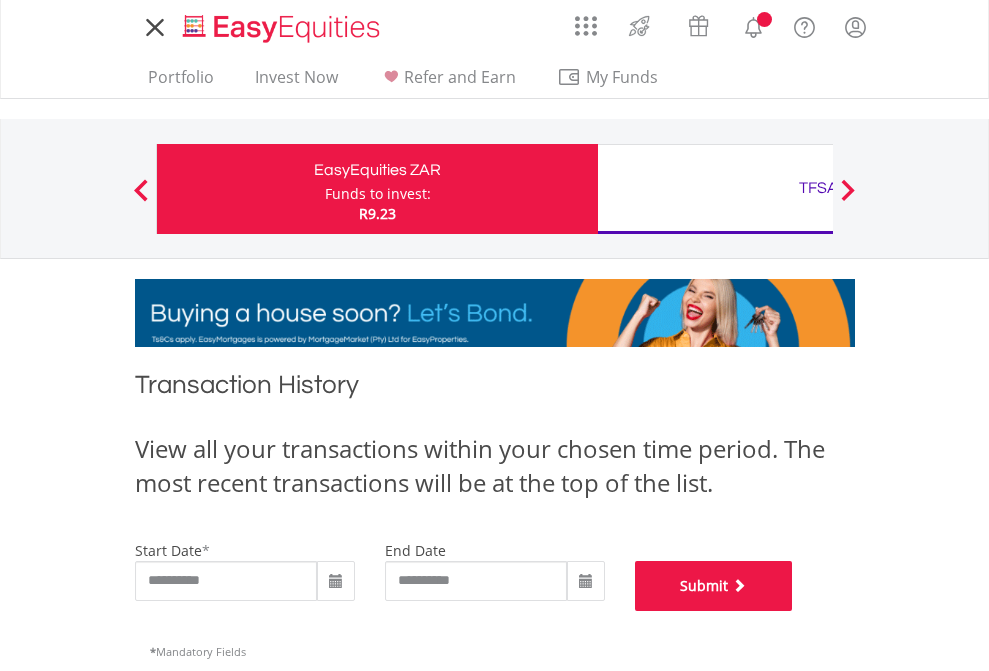 scroll, scrollTop: 811, scrollLeft: 0, axis: vertical 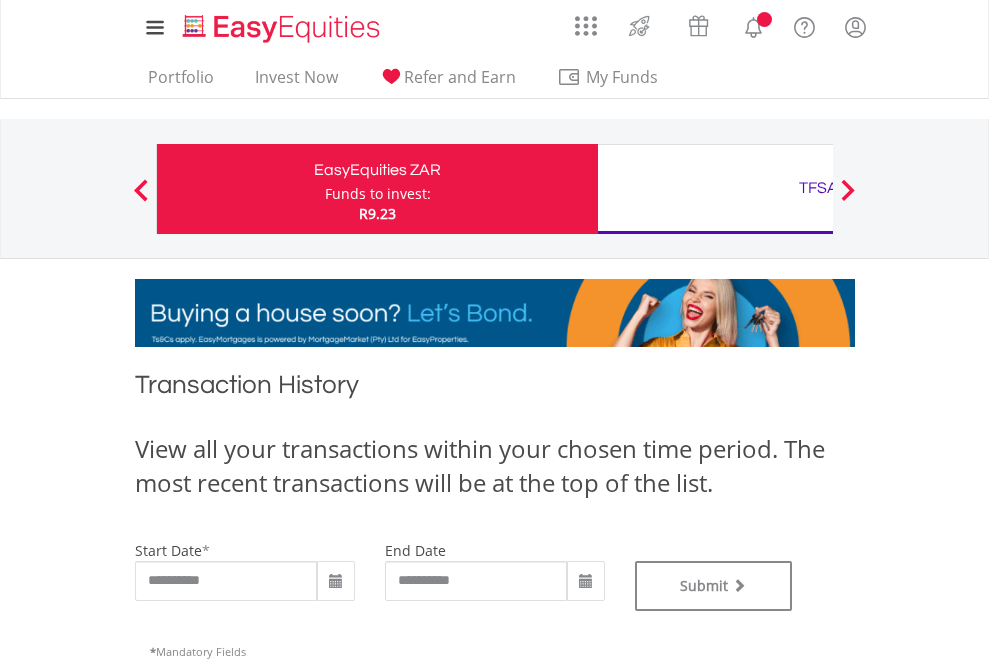 click on "TFSA" at bounding box center (818, 188) 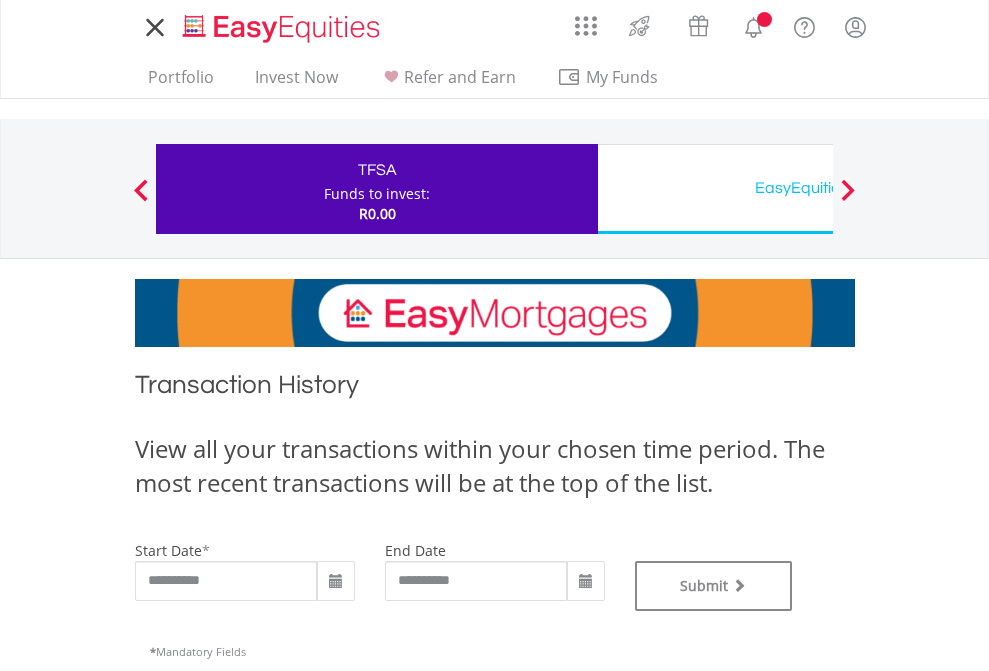 scroll, scrollTop: 0, scrollLeft: 0, axis: both 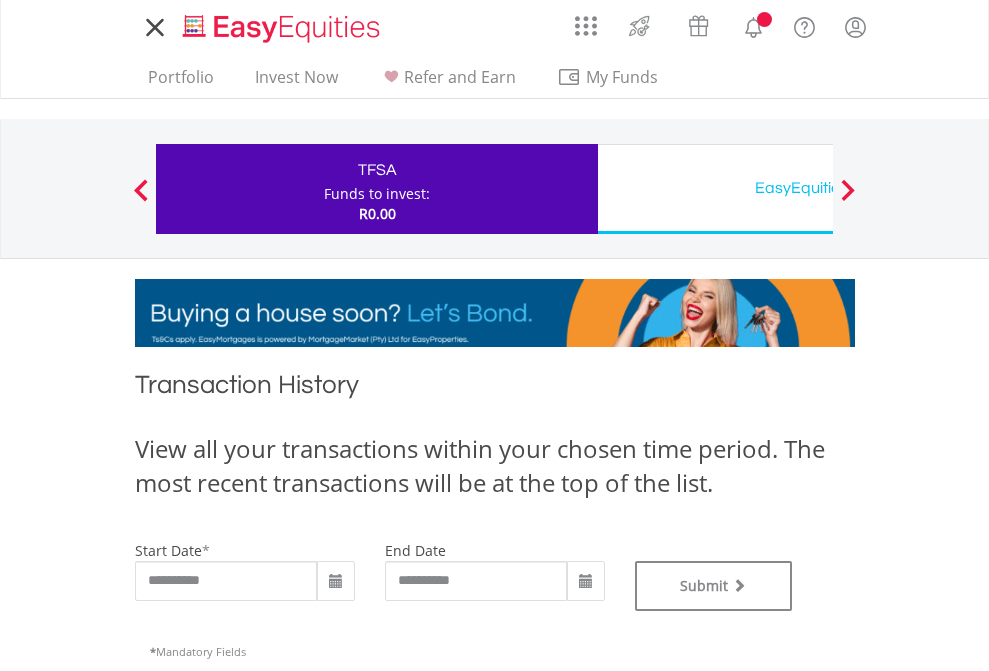 type on "**********" 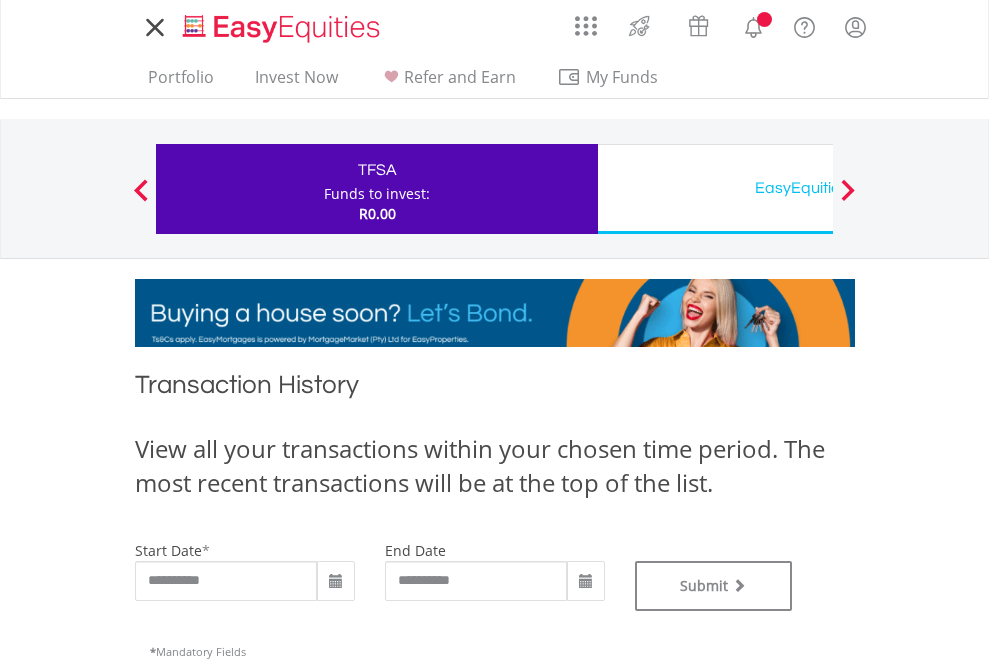 type on "**********" 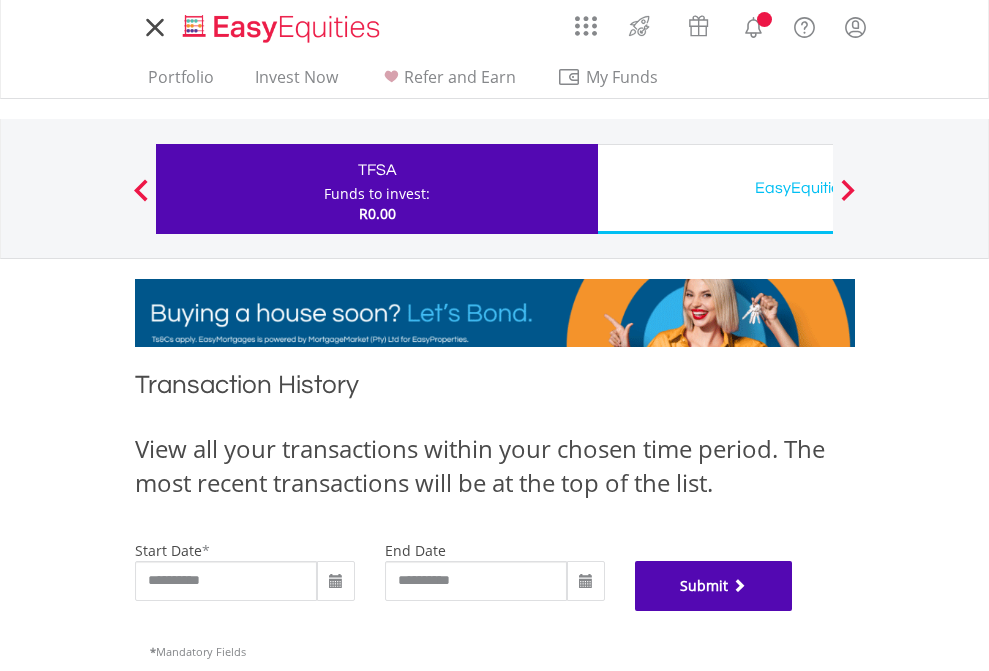 click on "Submit" at bounding box center (714, 586) 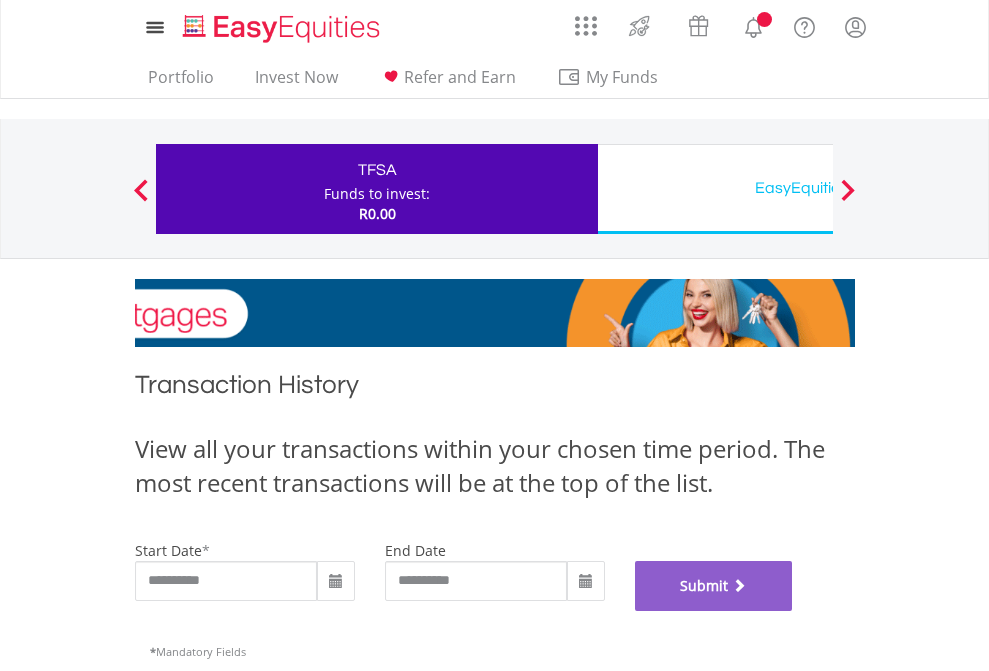 scroll, scrollTop: 811, scrollLeft: 0, axis: vertical 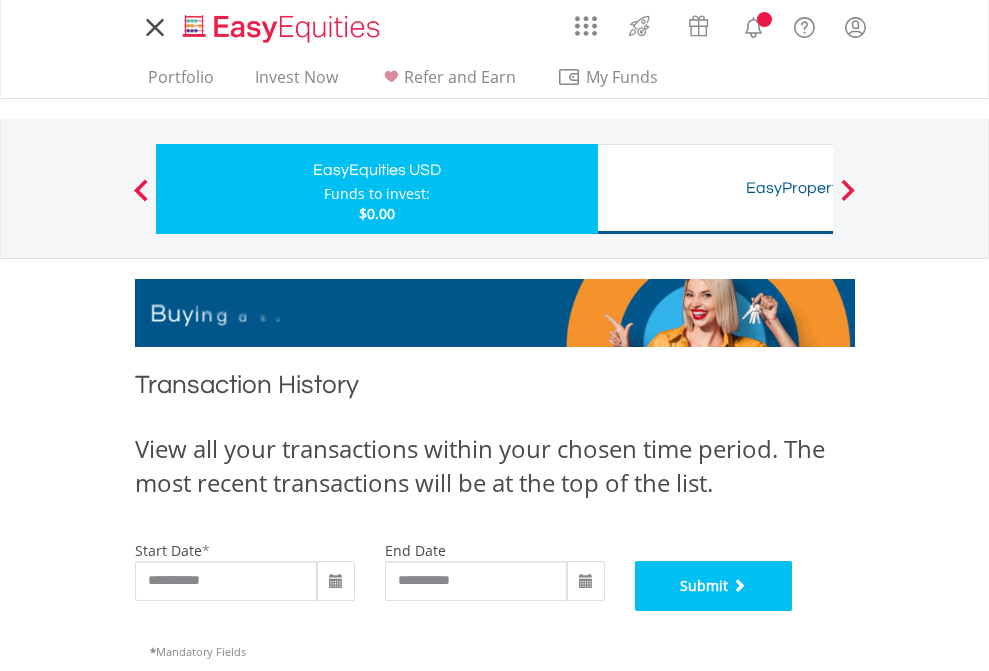 click on "Submit" at bounding box center (714, 586) 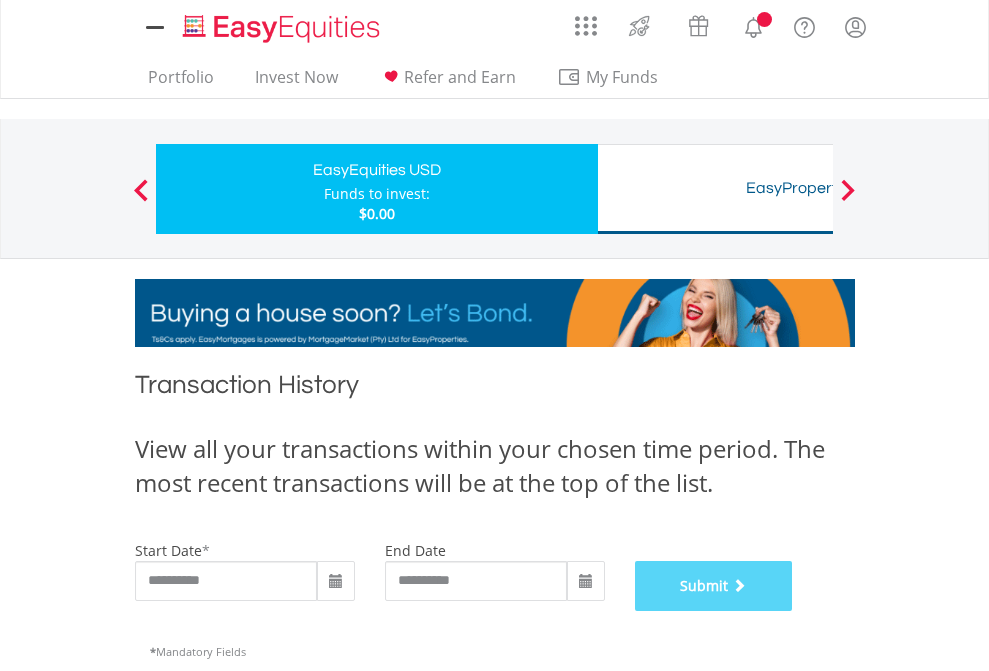 scroll, scrollTop: 811, scrollLeft: 0, axis: vertical 